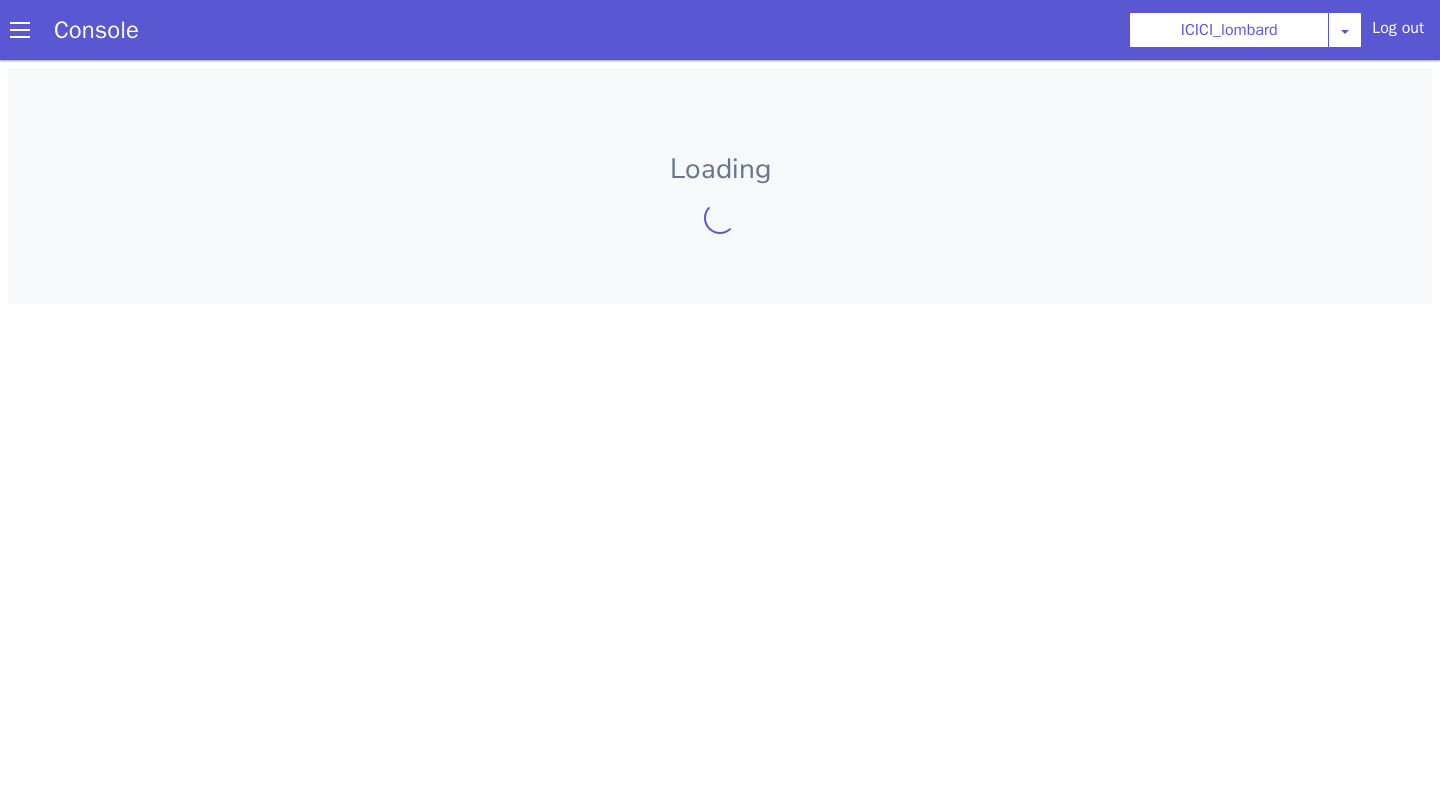 scroll, scrollTop: 0, scrollLeft: 0, axis: both 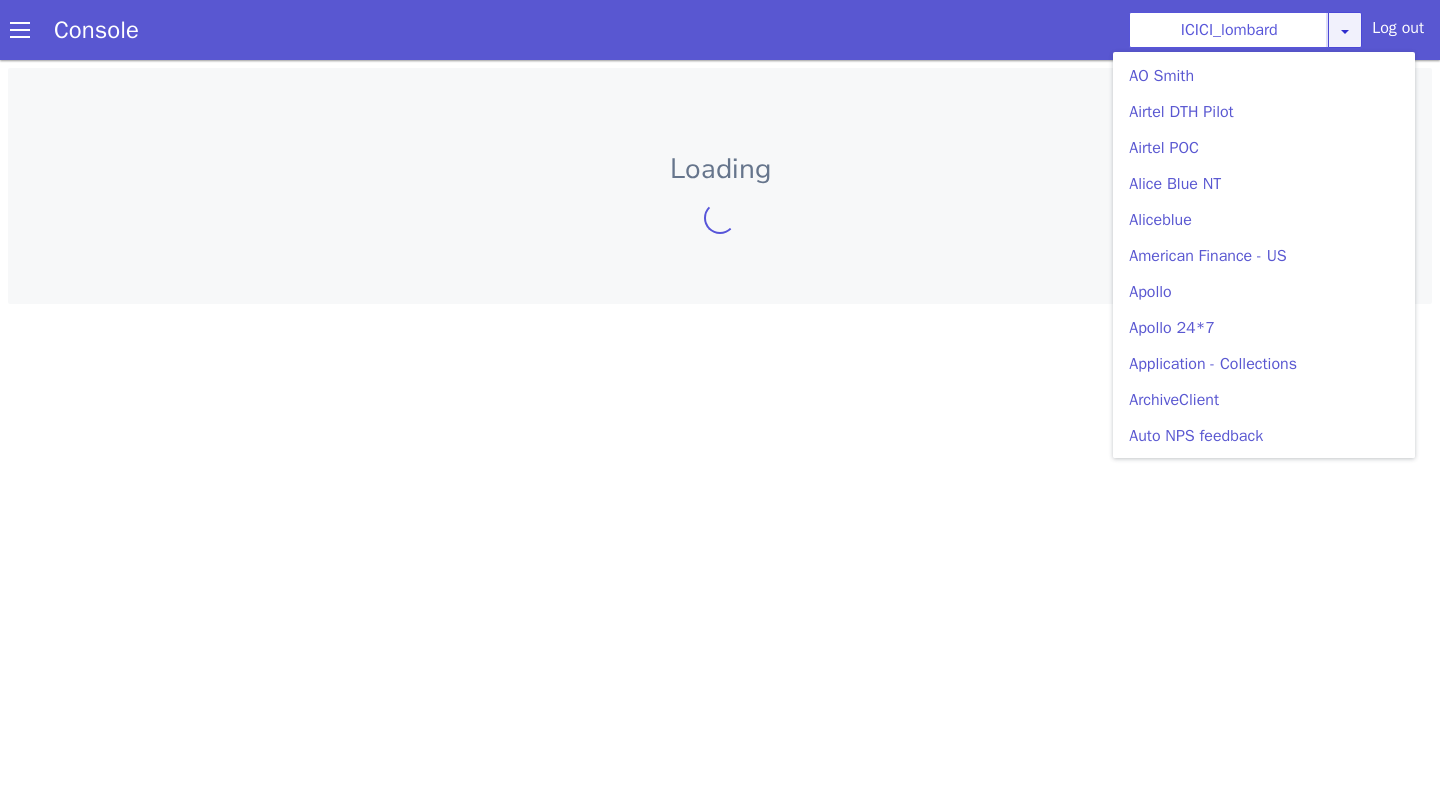 click at bounding box center (1345, 30) 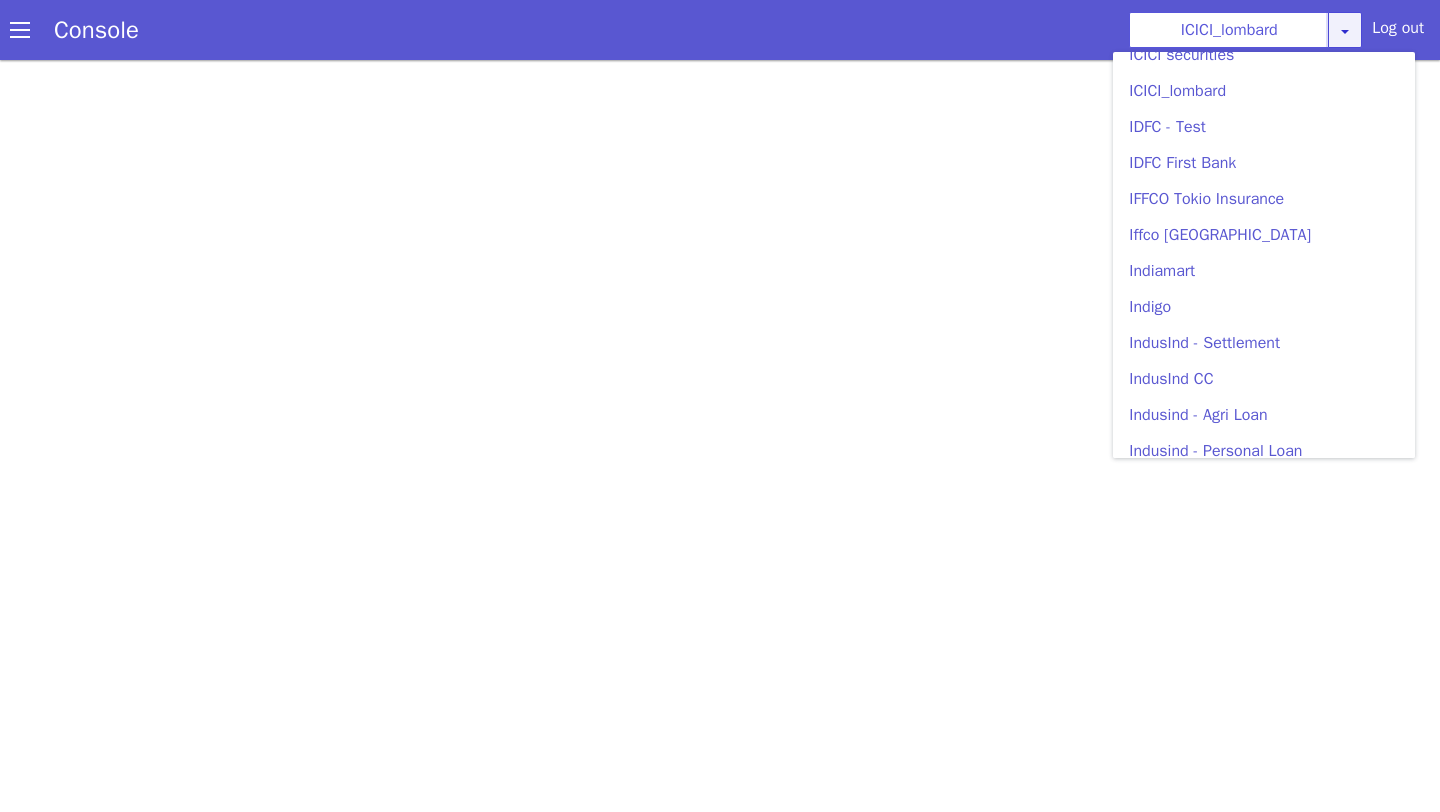 scroll, scrollTop: 2432, scrollLeft: 0, axis: vertical 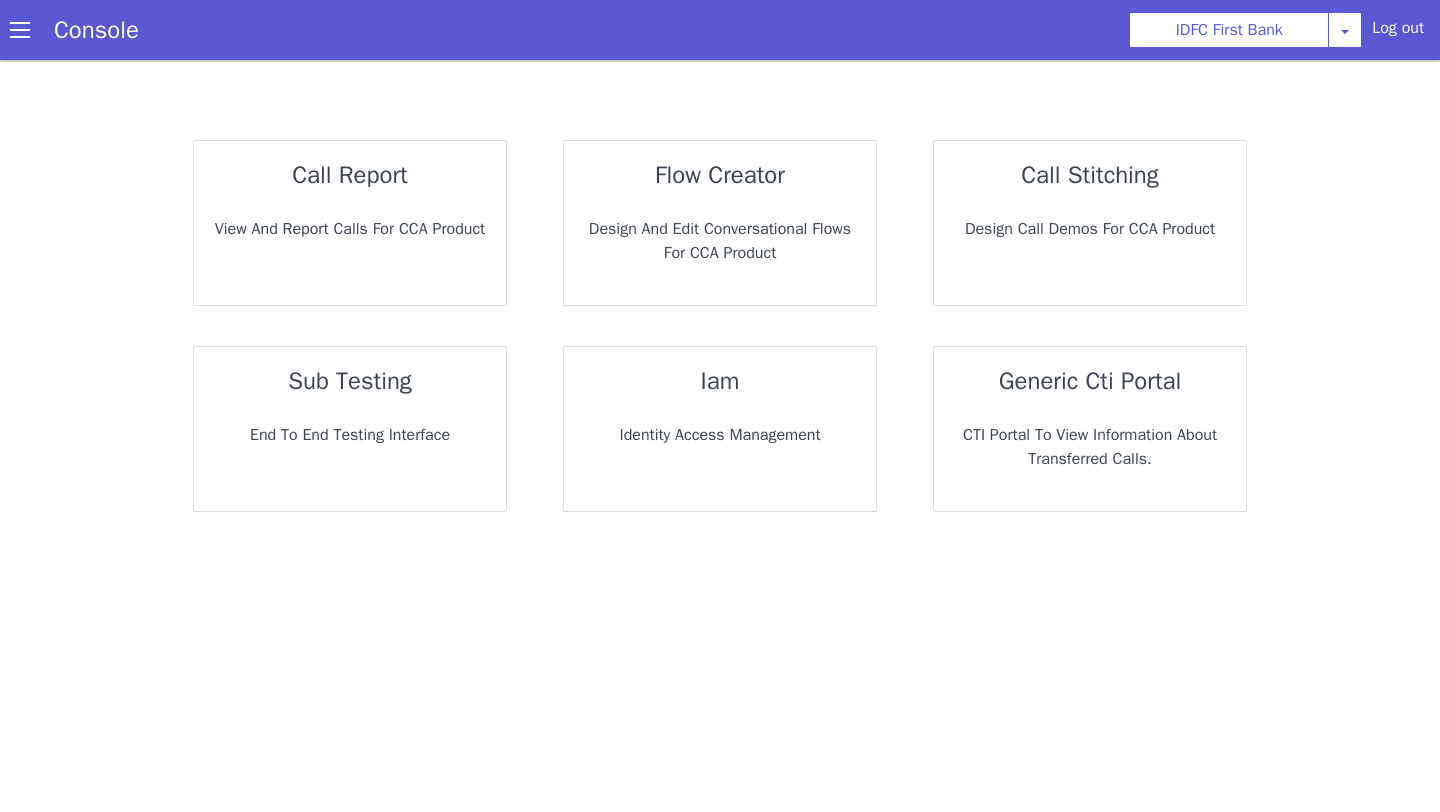 click at bounding box center [20, 30] 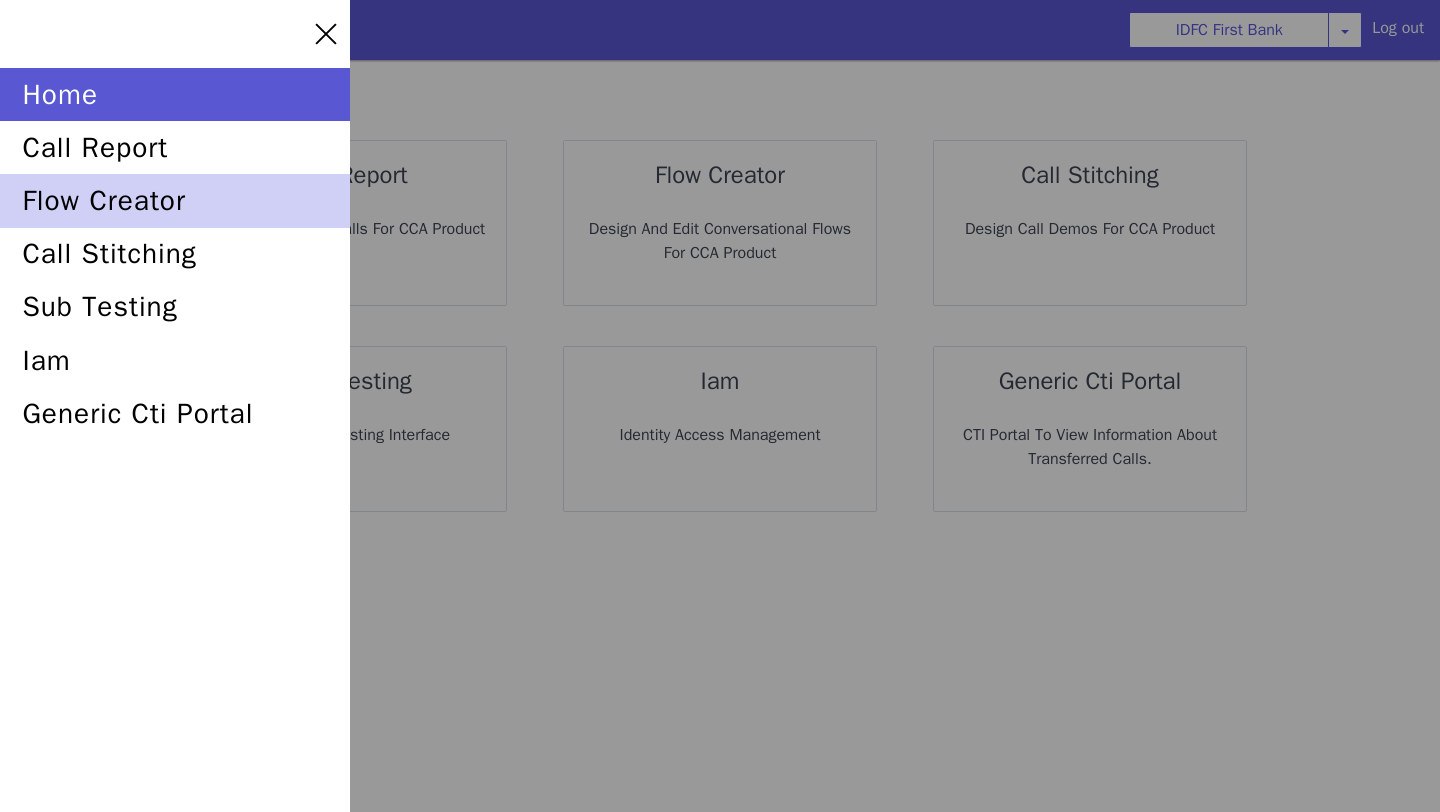 click on "flow creator" at bounding box center (175, 200) 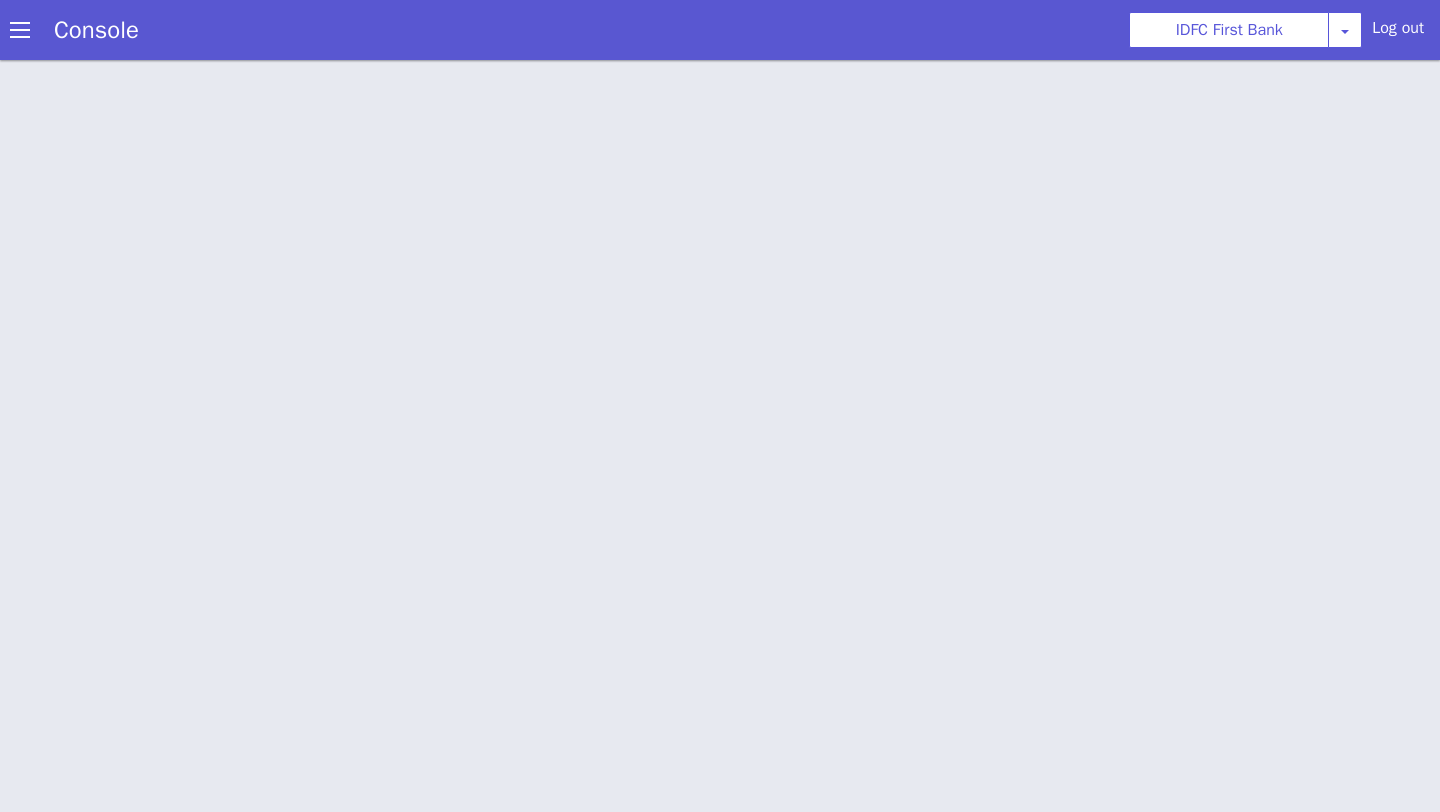 scroll, scrollTop: 6, scrollLeft: 0, axis: vertical 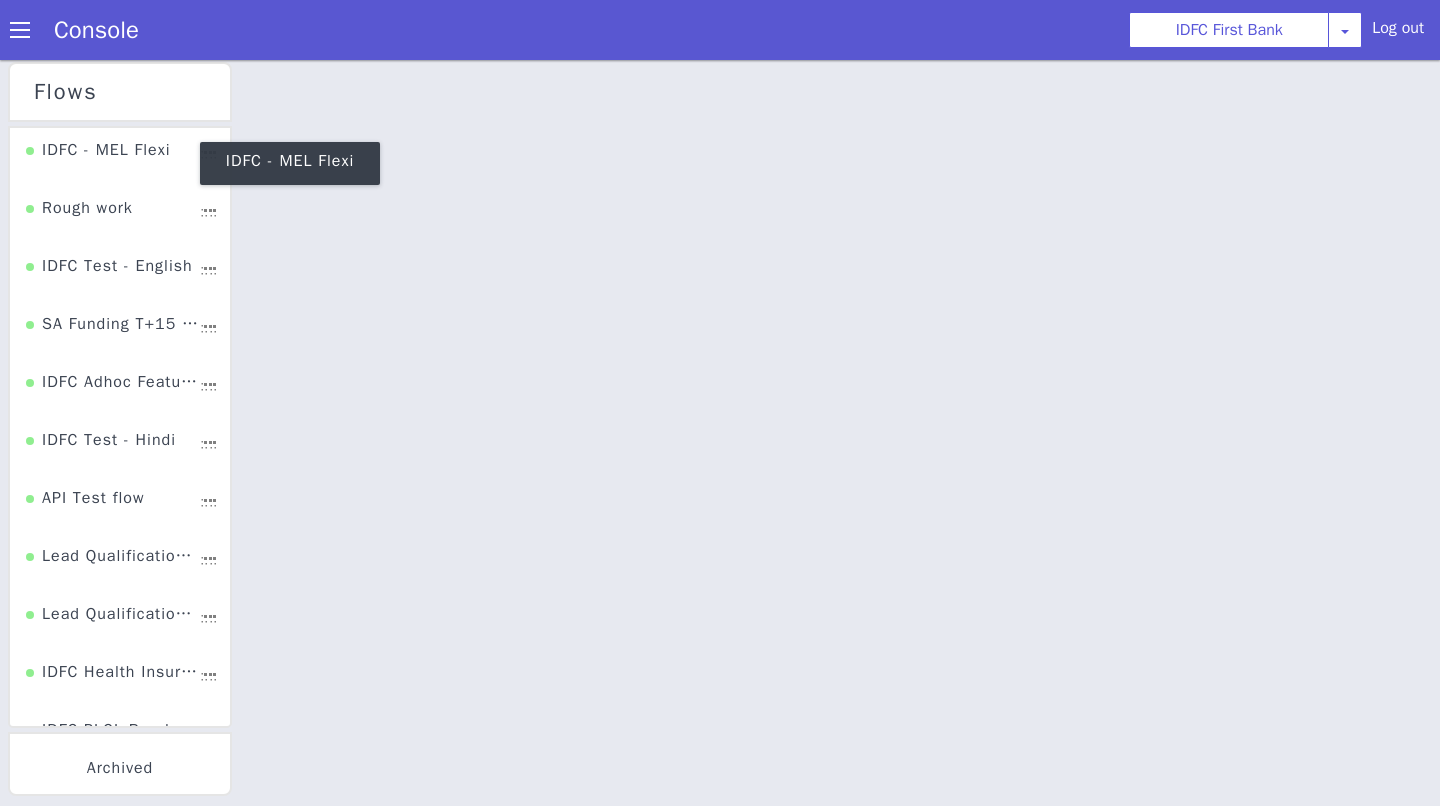 click on "IDFC - MEL Flexi" at bounding box center [98, 157] 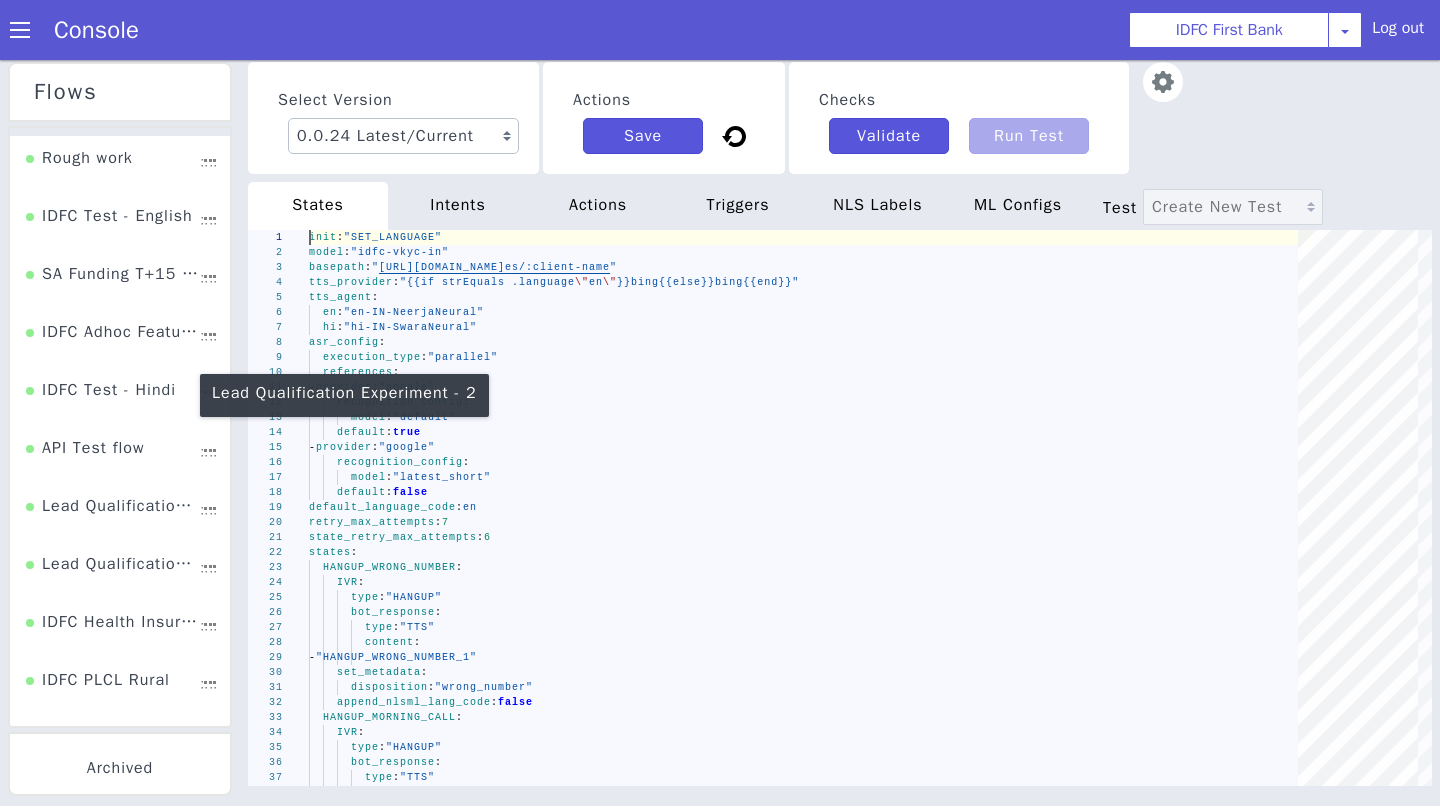 scroll, scrollTop: 0, scrollLeft: 0, axis: both 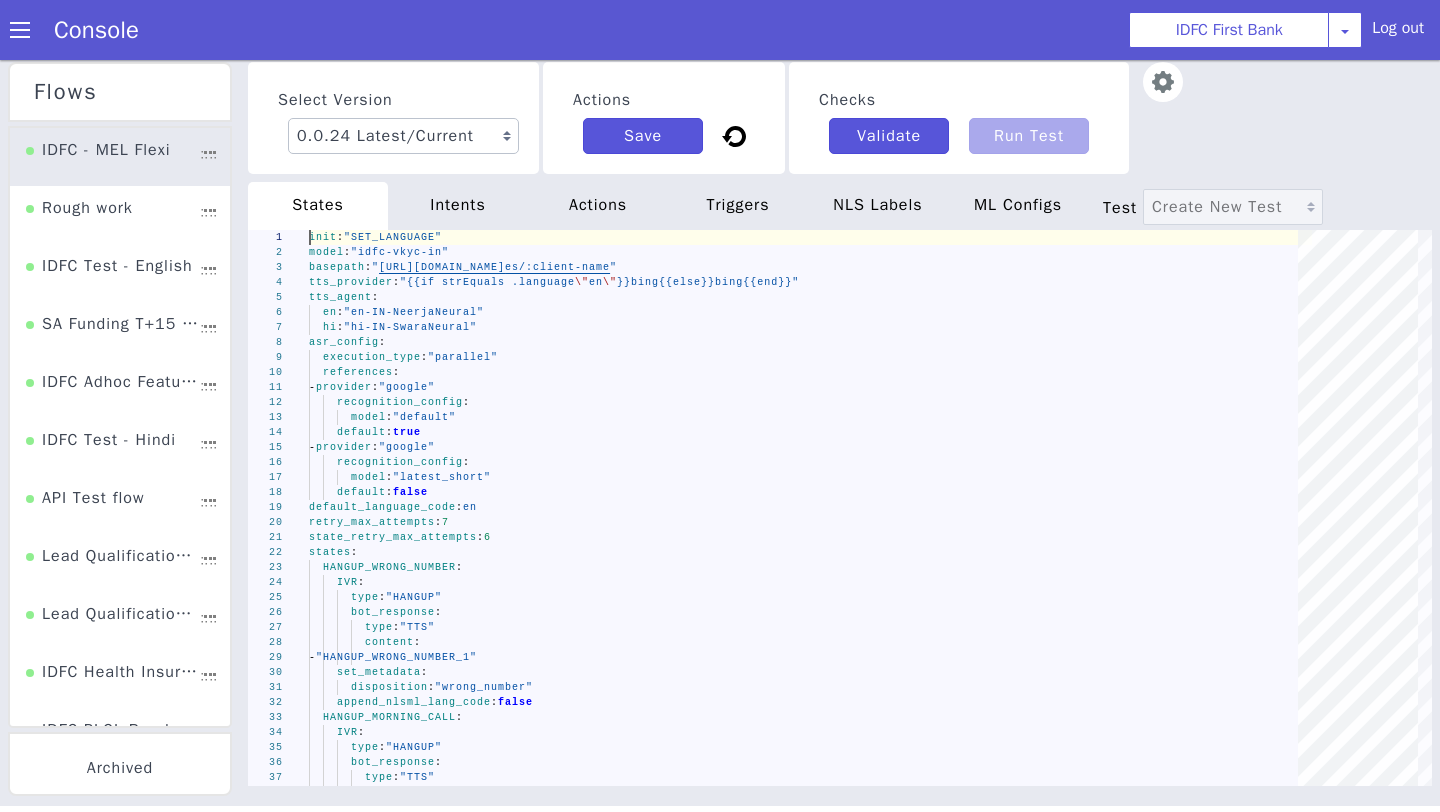 click at bounding box center [1163, 82] 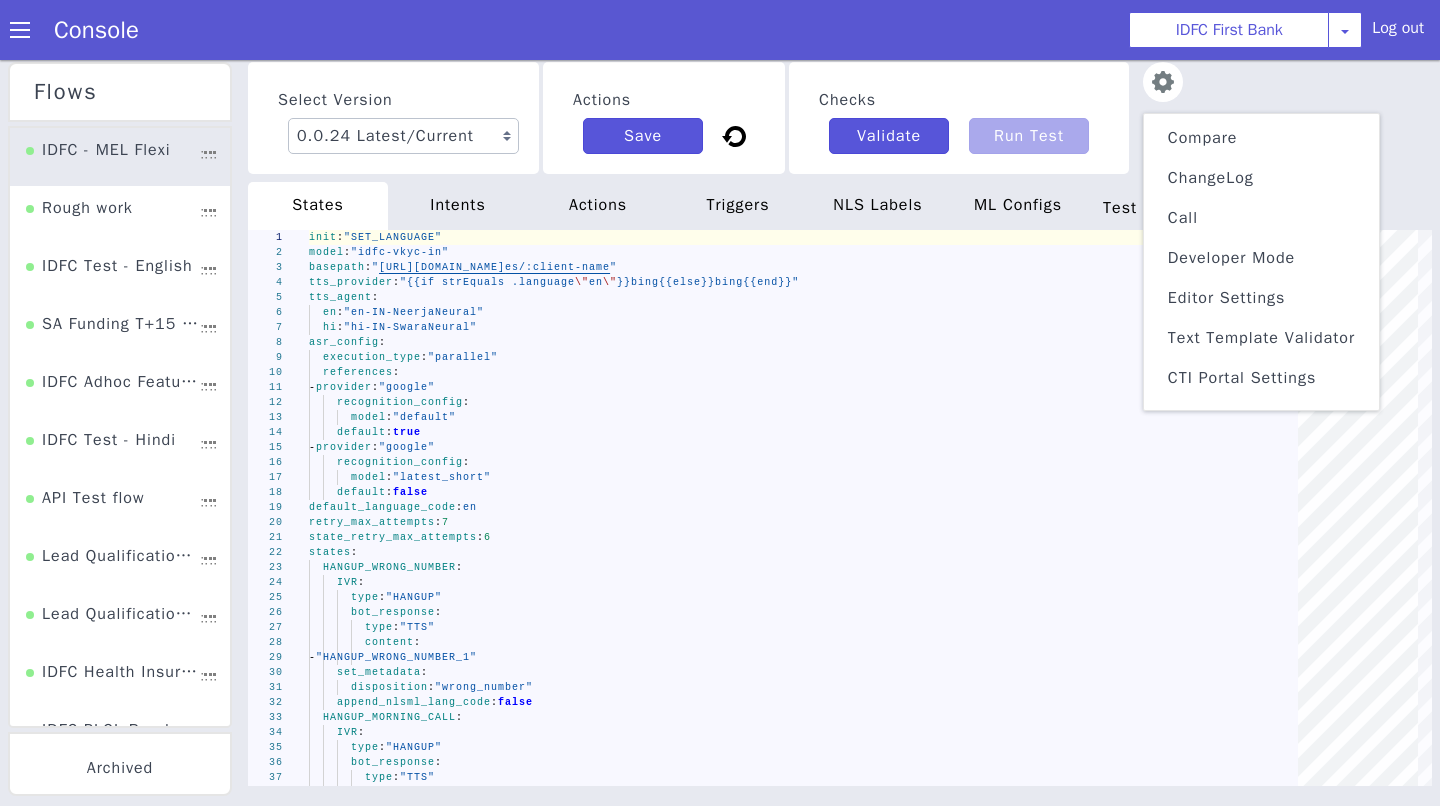 click on "ChangeLog" at bounding box center (1261, 178) 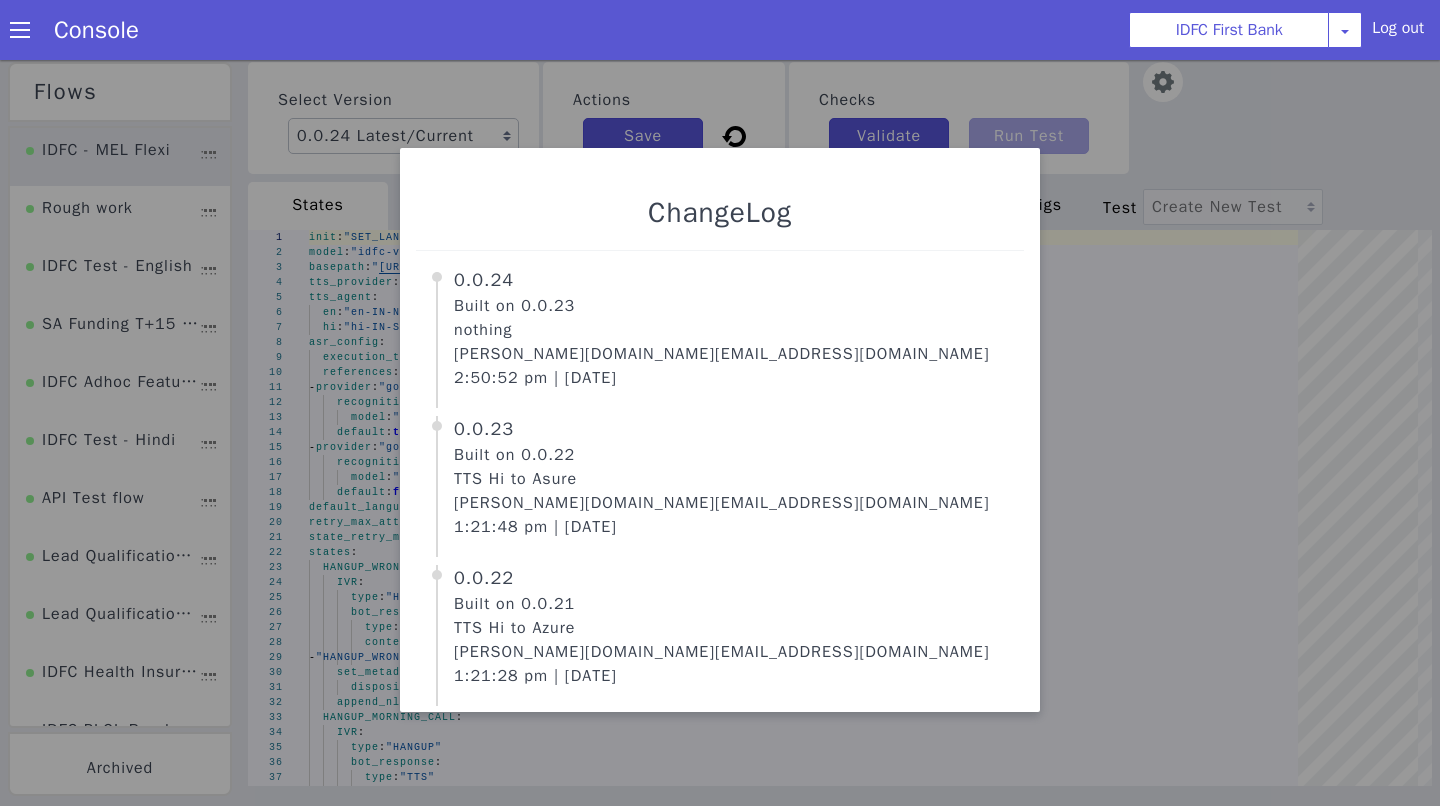 scroll, scrollTop: 0, scrollLeft: 0, axis: both 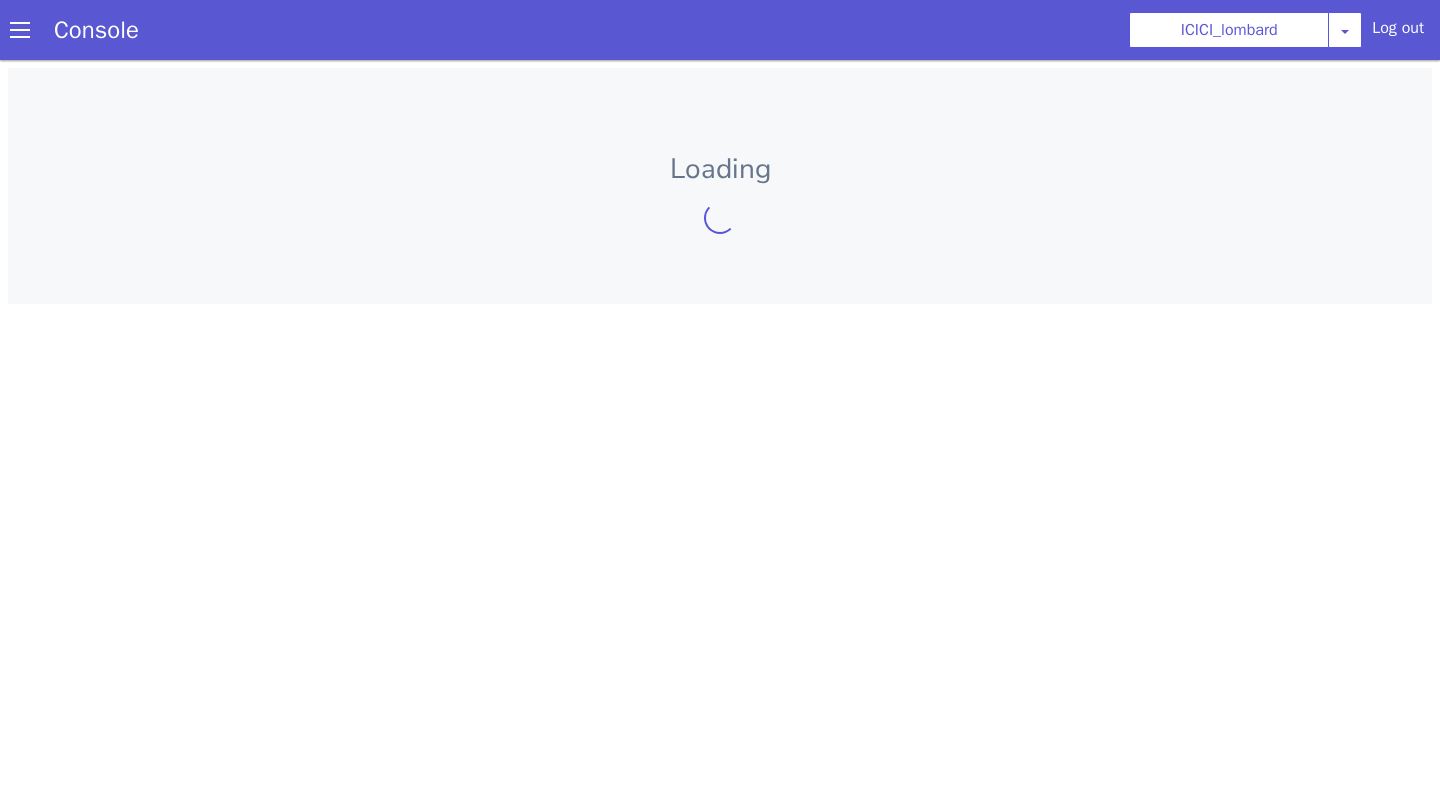 click on "ICICI_lombard AO Smith Airtel DTH Pilot Airtel POC Alice Blue NT Aliceblue American Finance - US Apollo Apollo 24*7 Application - Collections ArchiveClient Auto NPS feedback Avaya Devconnect Axis Axis AMC Axis Outbound BAGIC BALIC BALIC Old 2 Bajaj Autofinance Bajaj Fin Banking Demo Barbeque Nation Buy Now Pay Later Cars24 Cashe Central Bank of India Charles Tyrwhitt Cholamandalam Finance Consumer Durables Coverfox Covid19 Helpline Credgenics CreditMate DPDzero DUMMY Data collection Demo - Collections Dish TV E2E_VB_PAMS_India ERCM Emeritus Eureka Forbes - LQ FFAM360 - US Familiarity Farming_Axis Finaccel Flipkart Flow Templates Fusion Microfinance Giorgos_TestBot Great Learning Grievance Bot HDB Finance HDFC HDFC Ergo HDFC Freedom CC HDFC Life Demo HDFC Securities Hathway Internet Hathway V2 Home Credit IBM IBM Banking Demo ICICI ICICI Bank Outbound ICICI Lombard Persistency ICICI Prudential ICICI securities ICICI_lombard IDFC - Test IDFC First Bank IFFCO Tokio Insurance Iffco Tokio Indiamart Indigo Jarvis" at bounding box center [1276, 30] 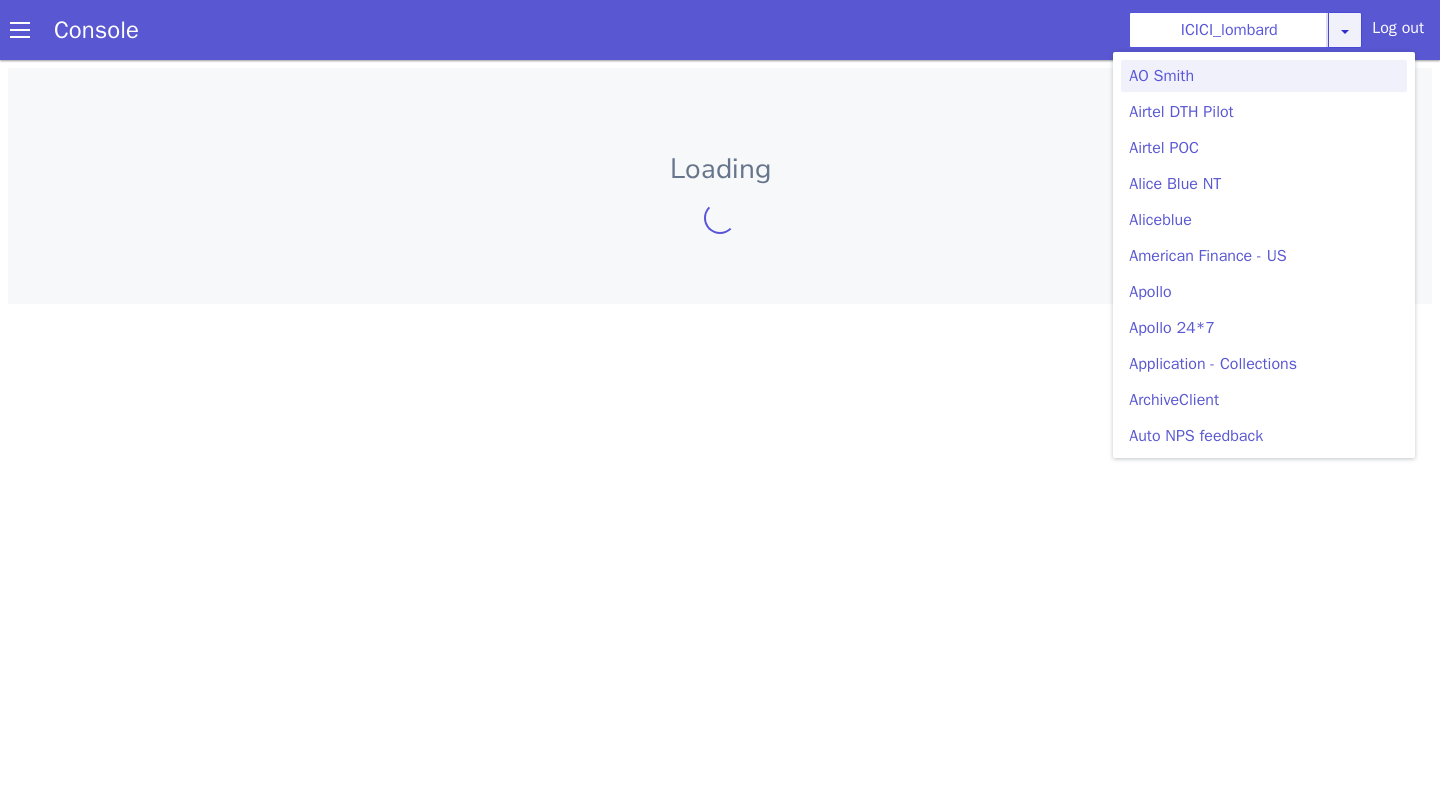 click on "ICICI_lombard AO Smith Airtel DTH Pilot Airtel POC Alice Blue NT Aliceblue American Finance - US Apollo Apollo 24*7 Application - Collections ArchiveClient Auto NPS feedback Avaya Devconnect Axis Axis AMC Axis Outbound BAGIC BALIC BALIC Old 2 Bajaj Autofinance Bajaj Fin Banking Demo Barbeque Nation Buy Now Pay Later Cars24 Cashe Central Bank of India Charles Tyrwhitt Cholamandalam Finance Consumer Durables Coverfox Covid19 Helpline Credgenics CreditMate DPDzero DUMMY Data collection Demo - Collections Dish TV E2E_VB_PAMS_India ERCM Emeritus Eureka Forbes - LQ FFAM360 - US Familiarity Farming_Axis Finaccel Flipkart Flow Templates Fusion Microfinance Giorgos_TestBot Great Learning Grievance Bot HDB Finance HDFC HDFC Ergo HDFC Freedom CC HDFC Life Demo HDFC Securities Hathway Internet Hathway V2 Home Credit IBM IBM Banking Demo ICICI ICICI Bank Outbound ICICI Lombard Persistency ICICI Prudential ICICI securities ICICI_lombard IDFC - Test IDFC First Bank IFFCO Tokio Insurance Iffco Tokio Indiamart Indigo Jarvis" at bounding box center (1245, 30) 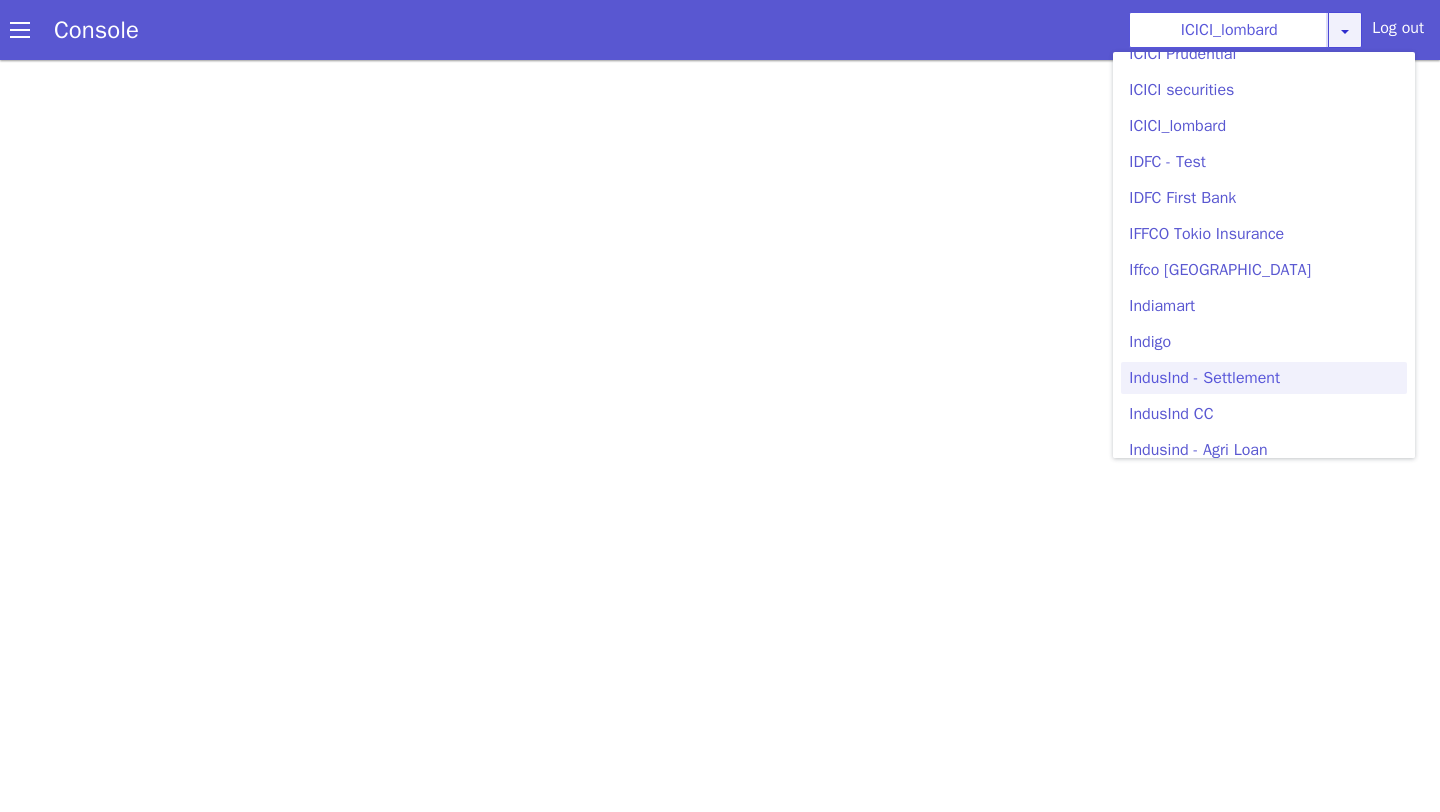 scroll, scrollTop: 2377, scrollLeft: 0, axis: vertical 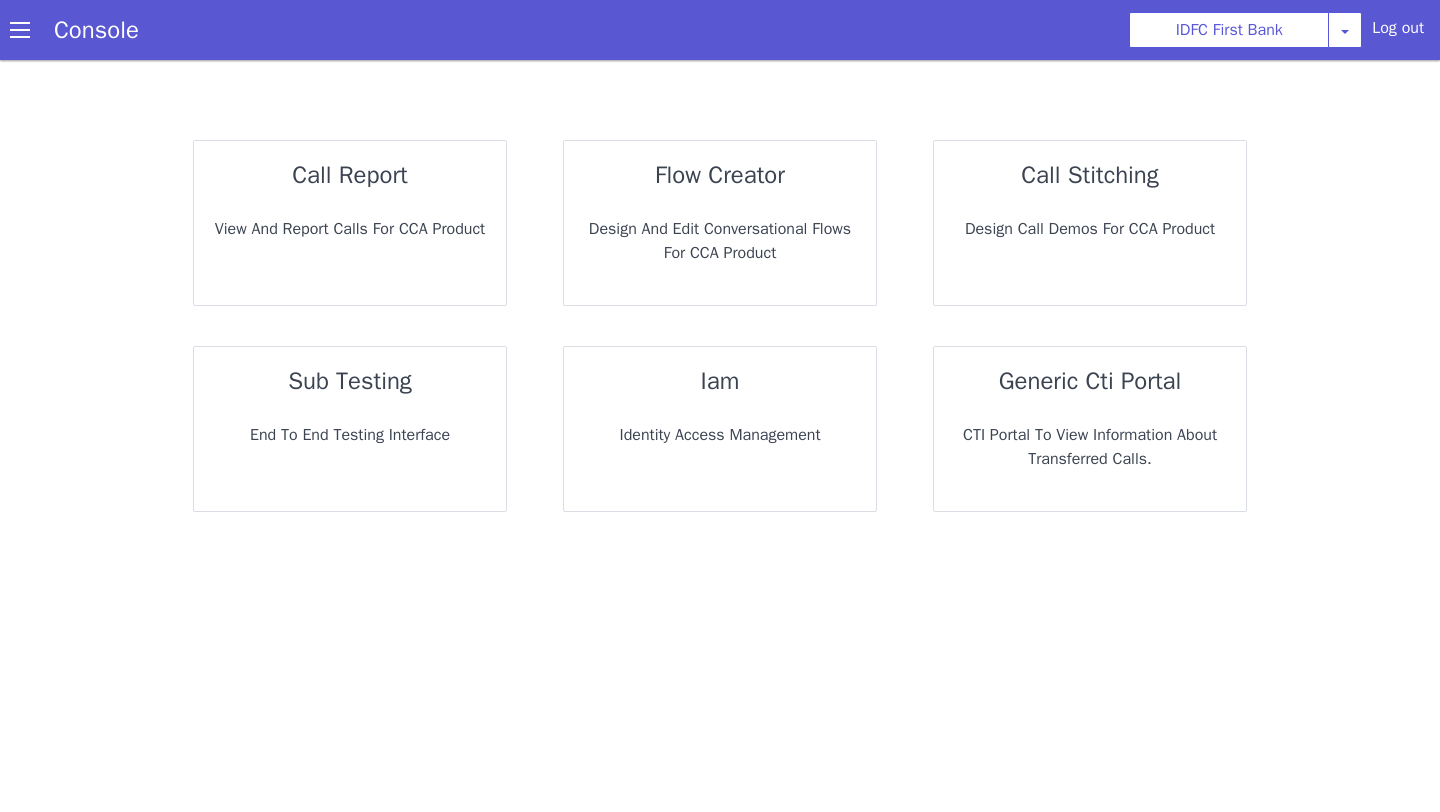 click at bounding box center (20, 30) 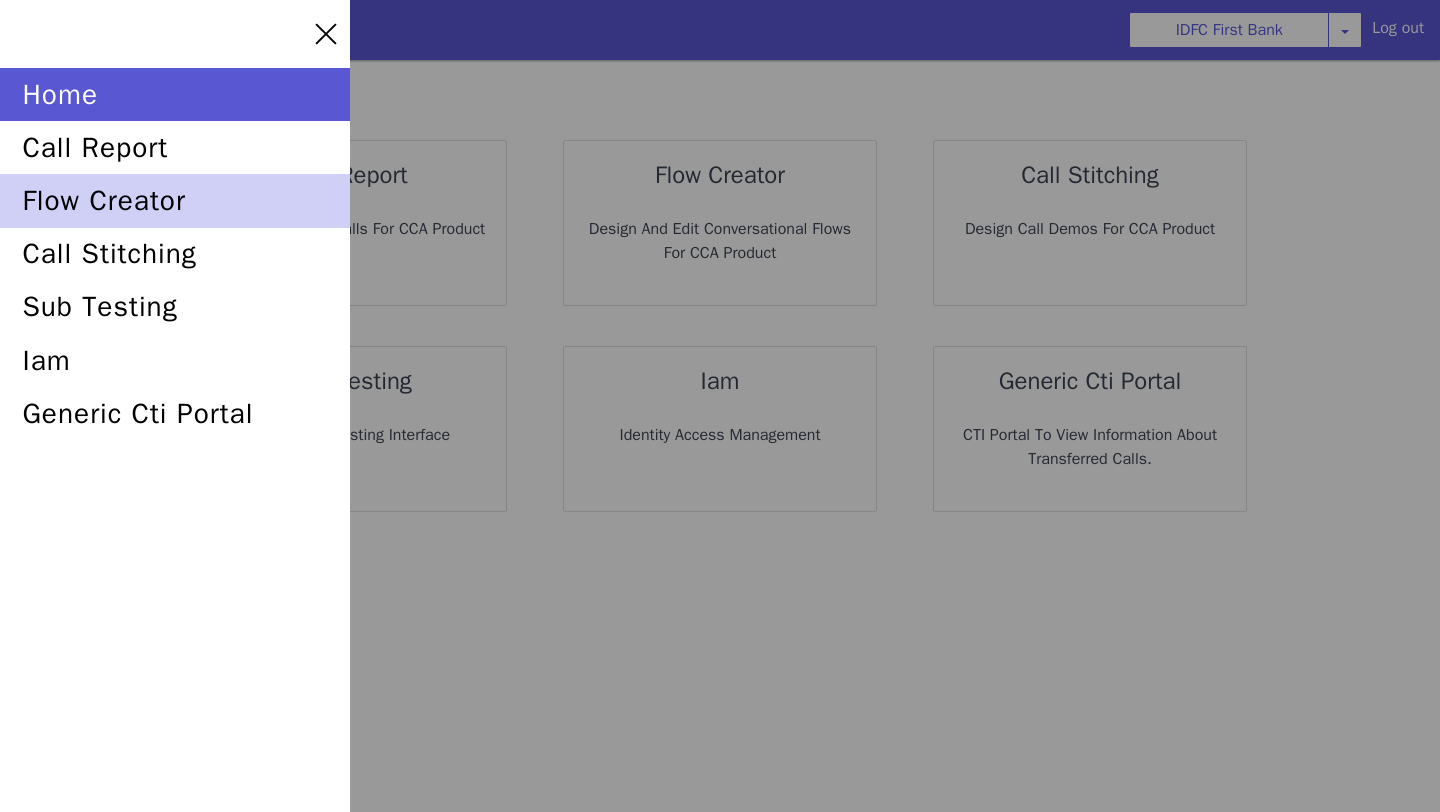 click on "flow creator" at bounding box center (175, 200) 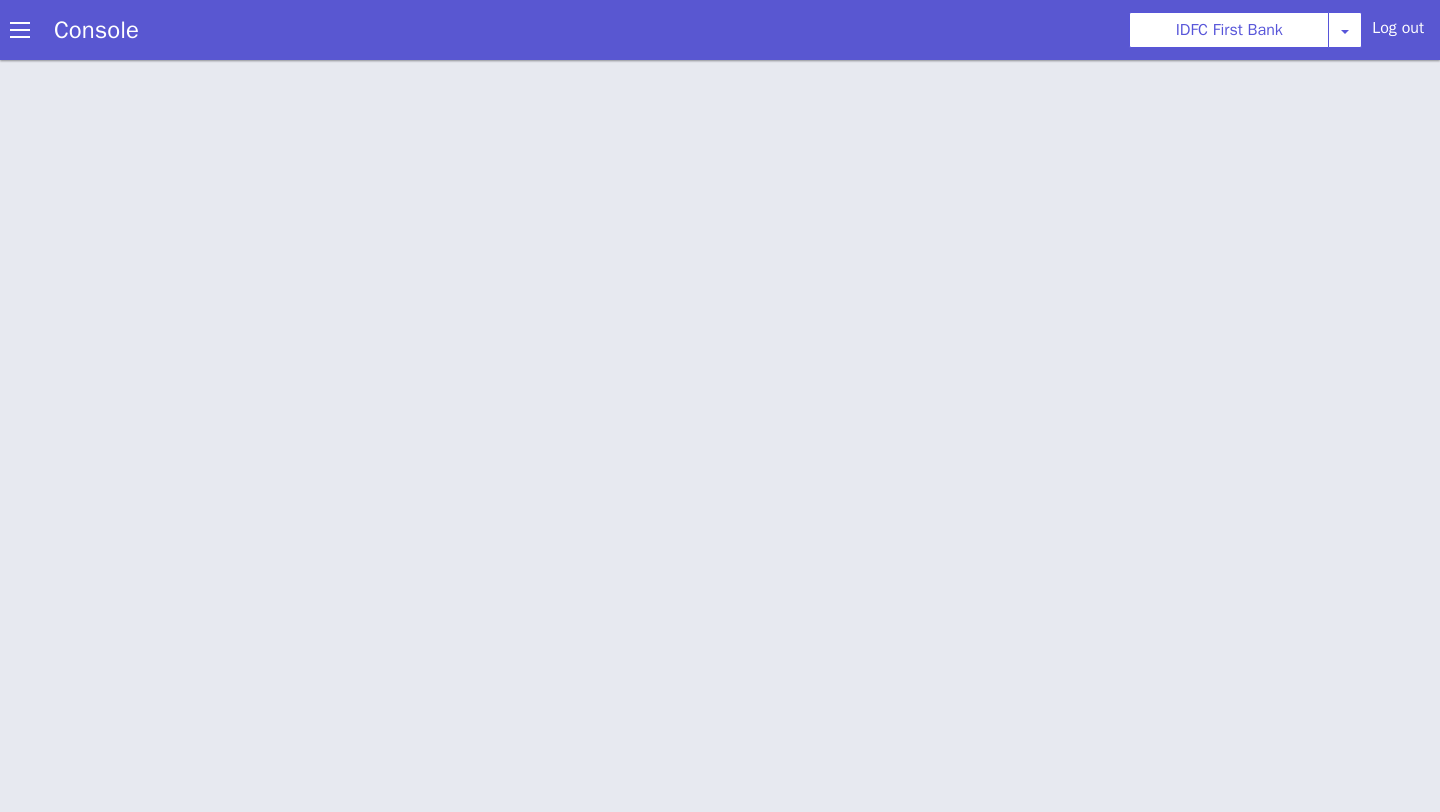 scroll, scrollTop: 6, scrollLeft: 0, axis: vertical 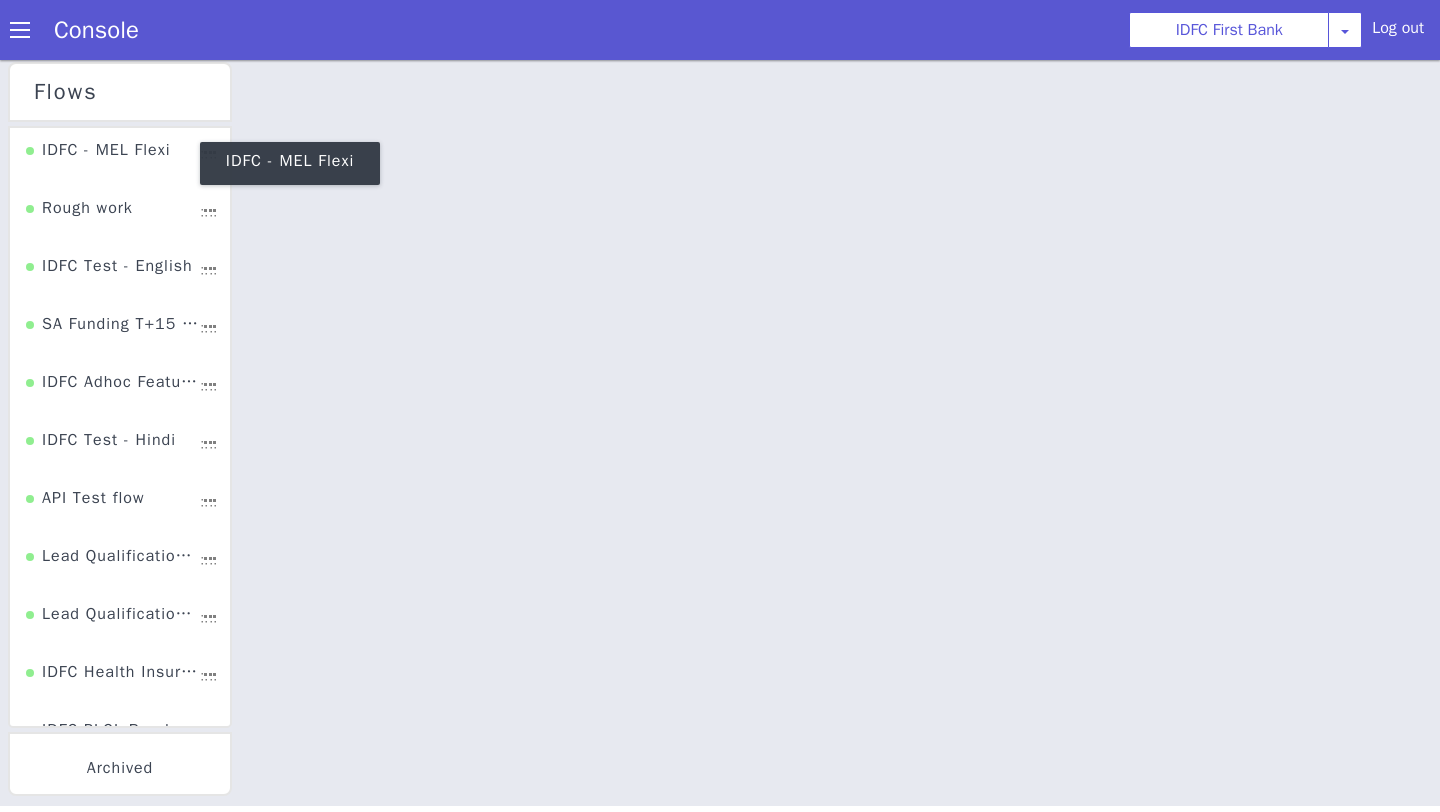 click on "IDFC - MEL Flexi" at bounding box center (98, 157) 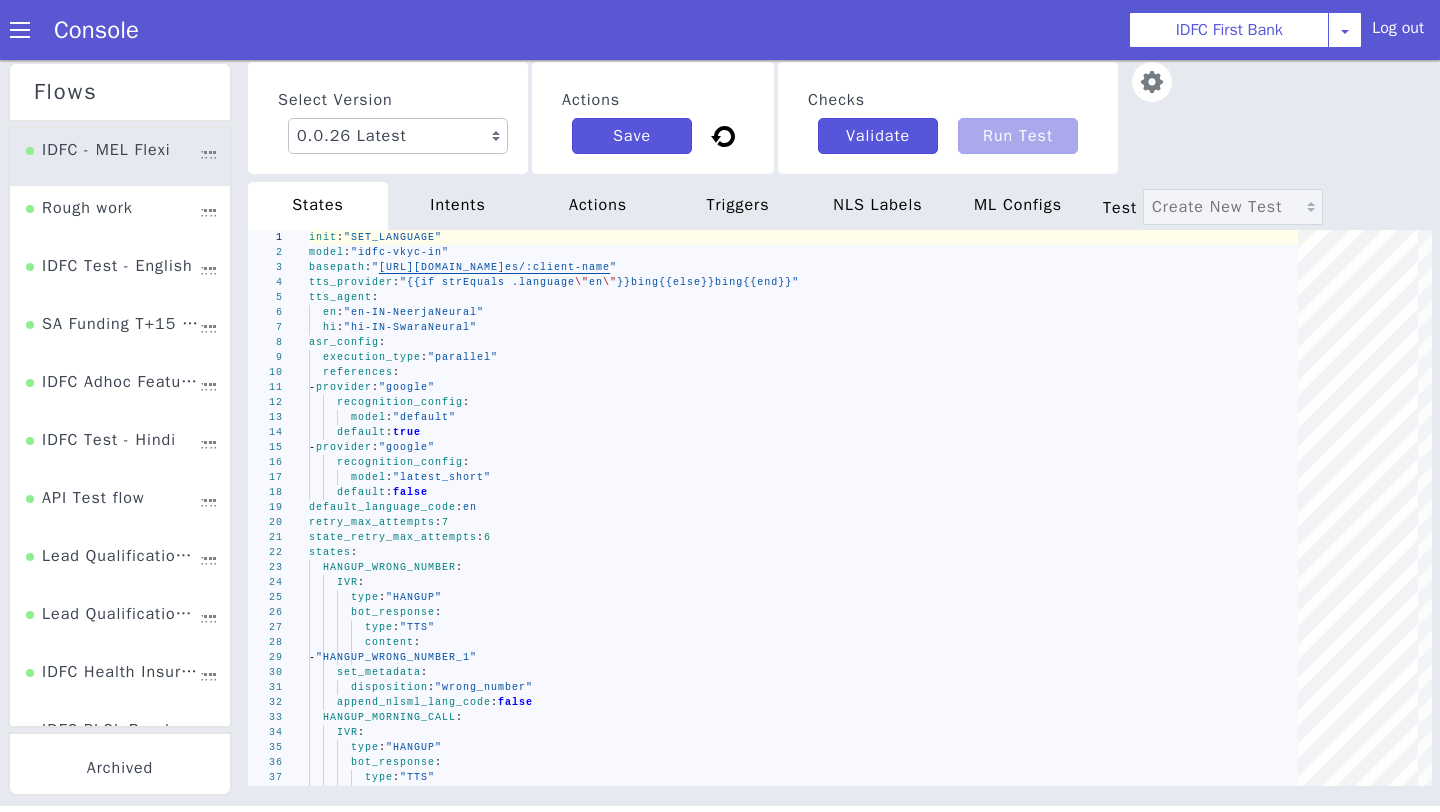click at bounding box center (1152, 82) 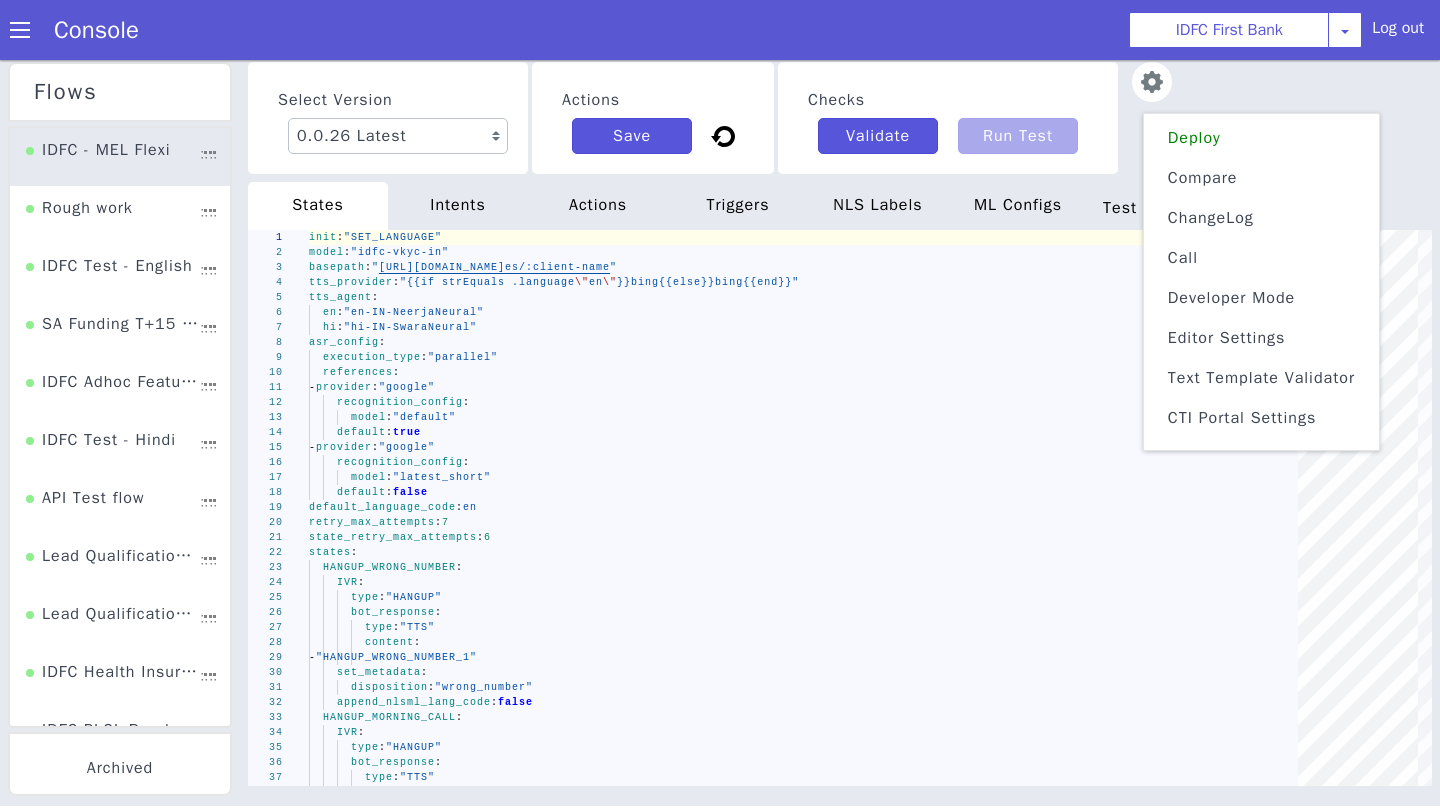 click on "ChangeLog" at bounding box center [1261, 218] 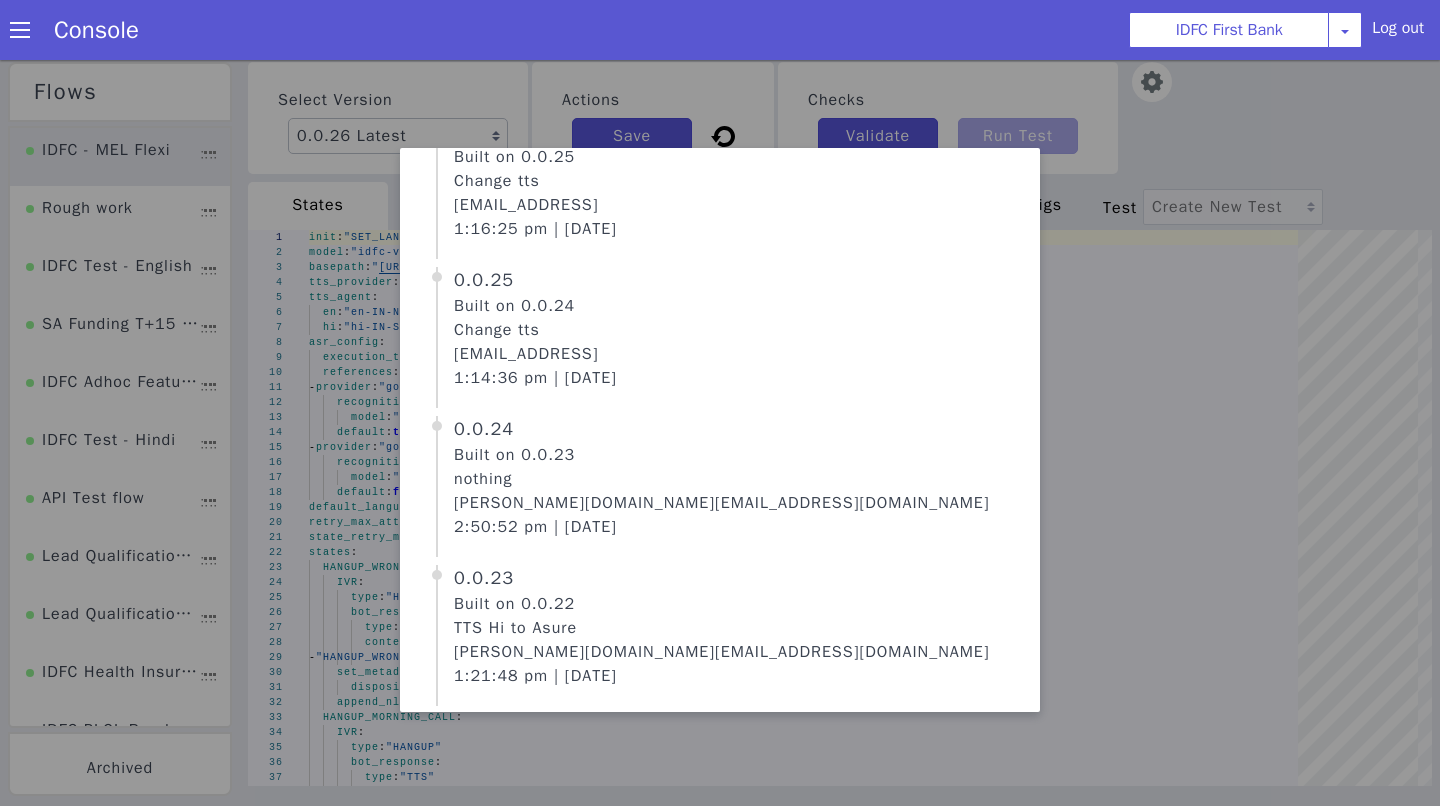scroll, scrollTop: 0, scrollLeft: 0, axis: both 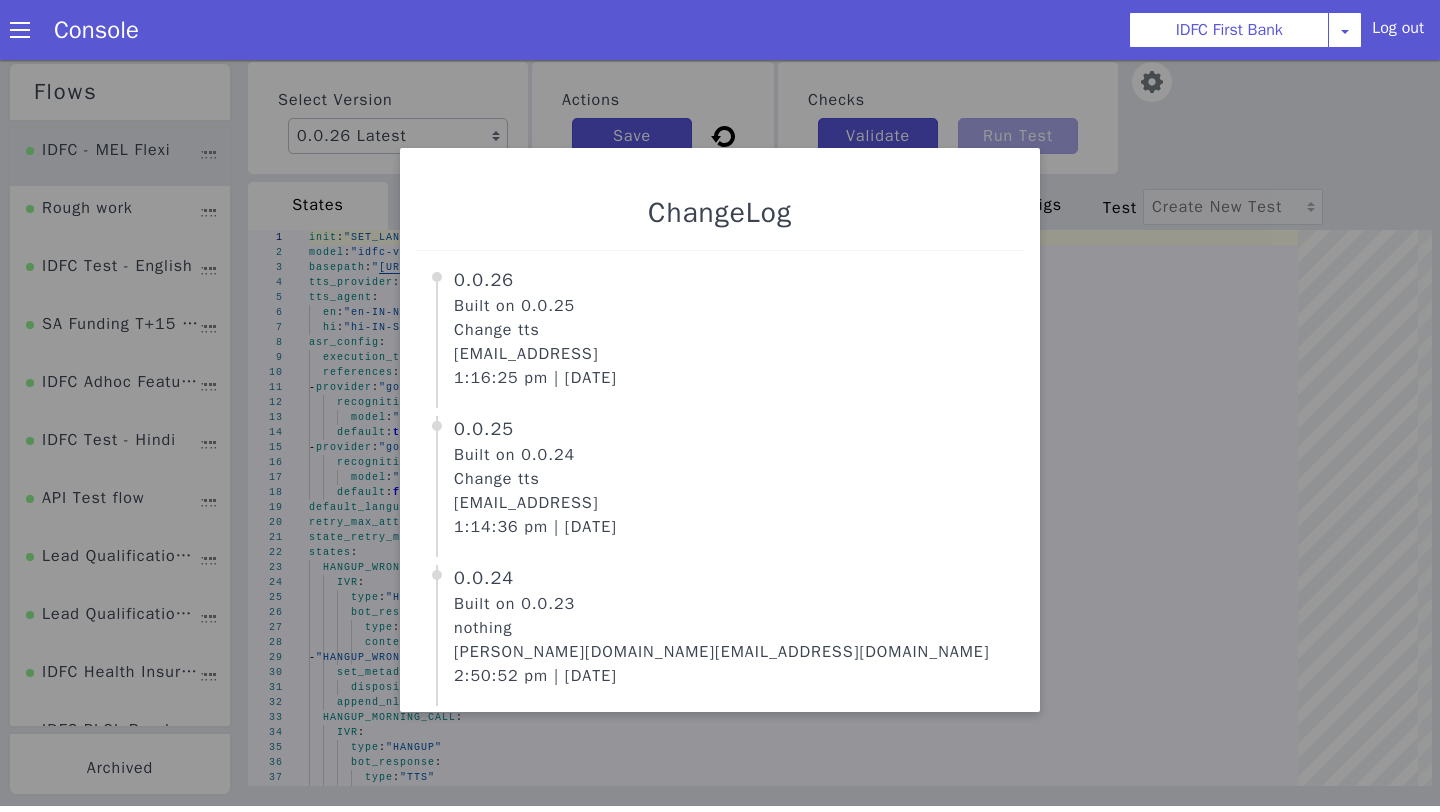 click at bounding box center [720, 434] 